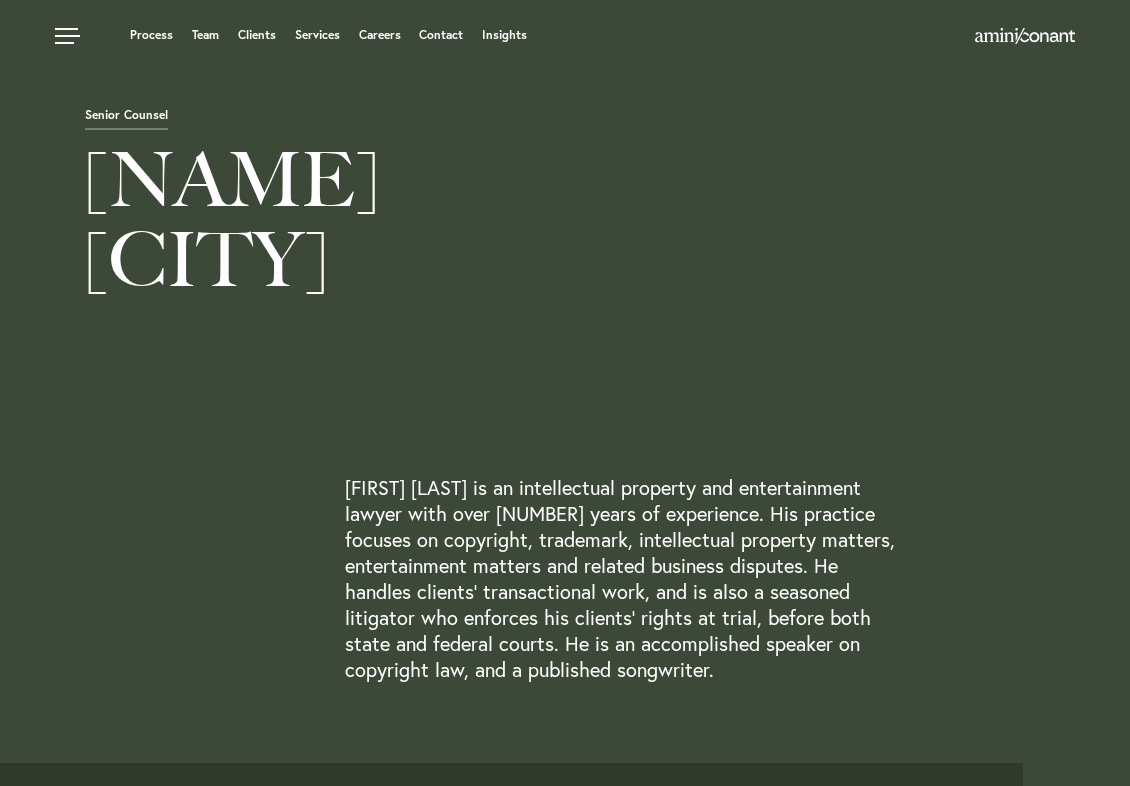 scroll, scrollTop: 0, scrollLeft: 0, axis: both 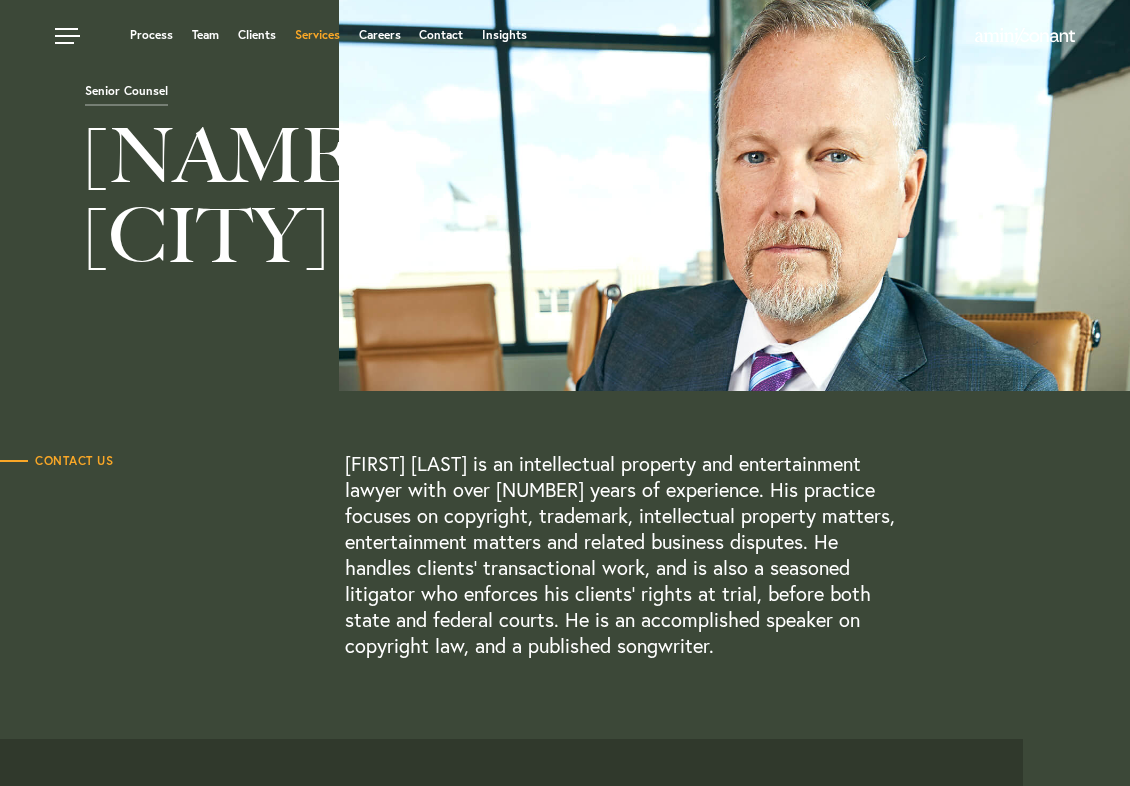 click on "Services" at bounding box center (317, 35) 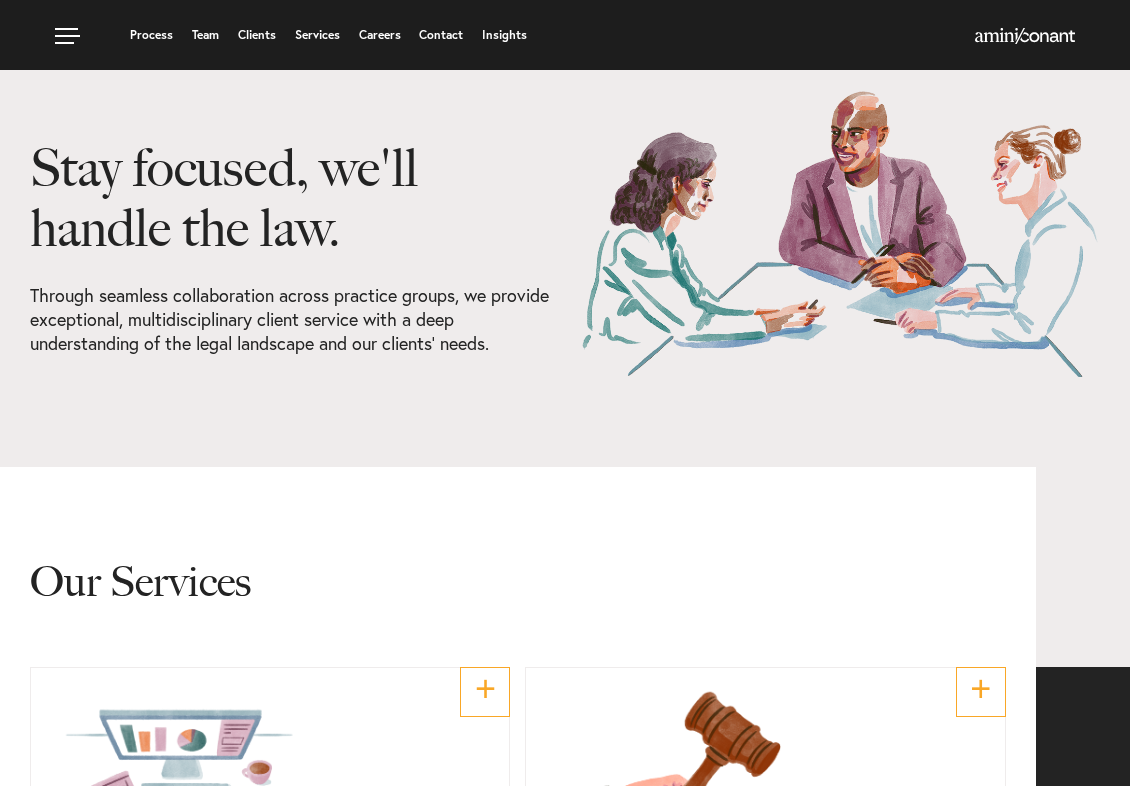 scroll, scrollTop: 0, scrollLeft: 0, axis: both 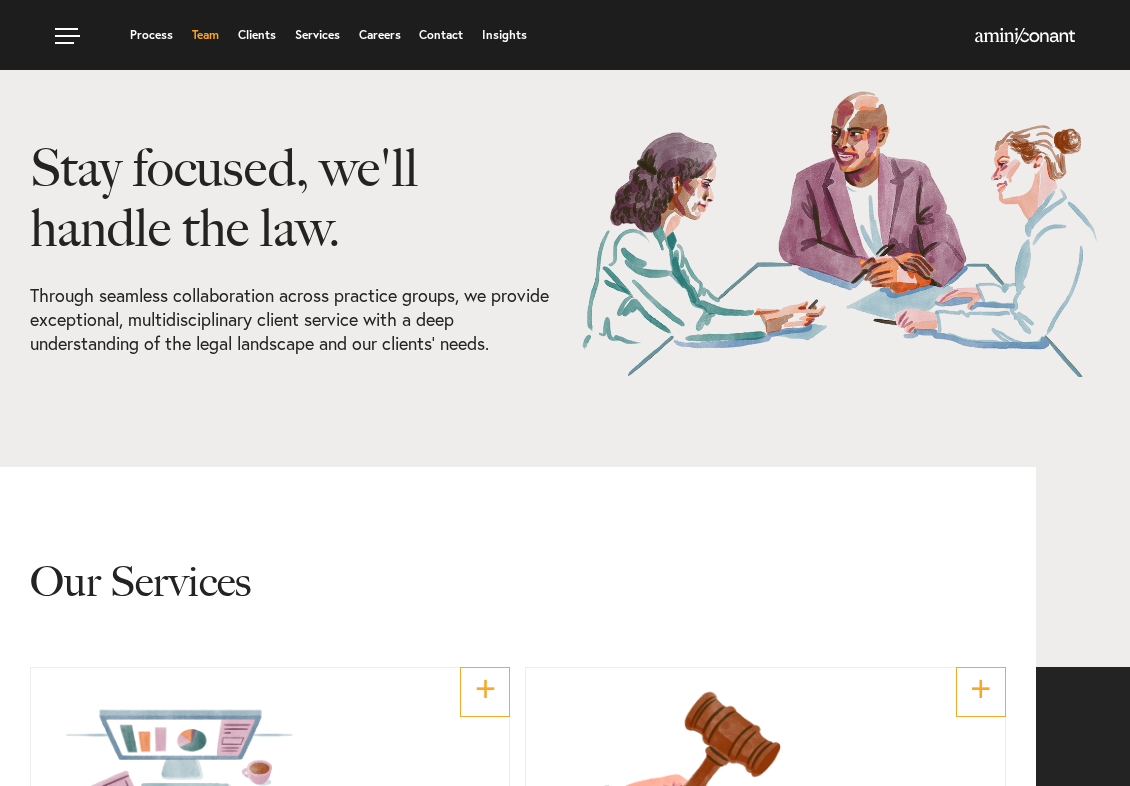 click on "Team" at bounding box center (205, 35) 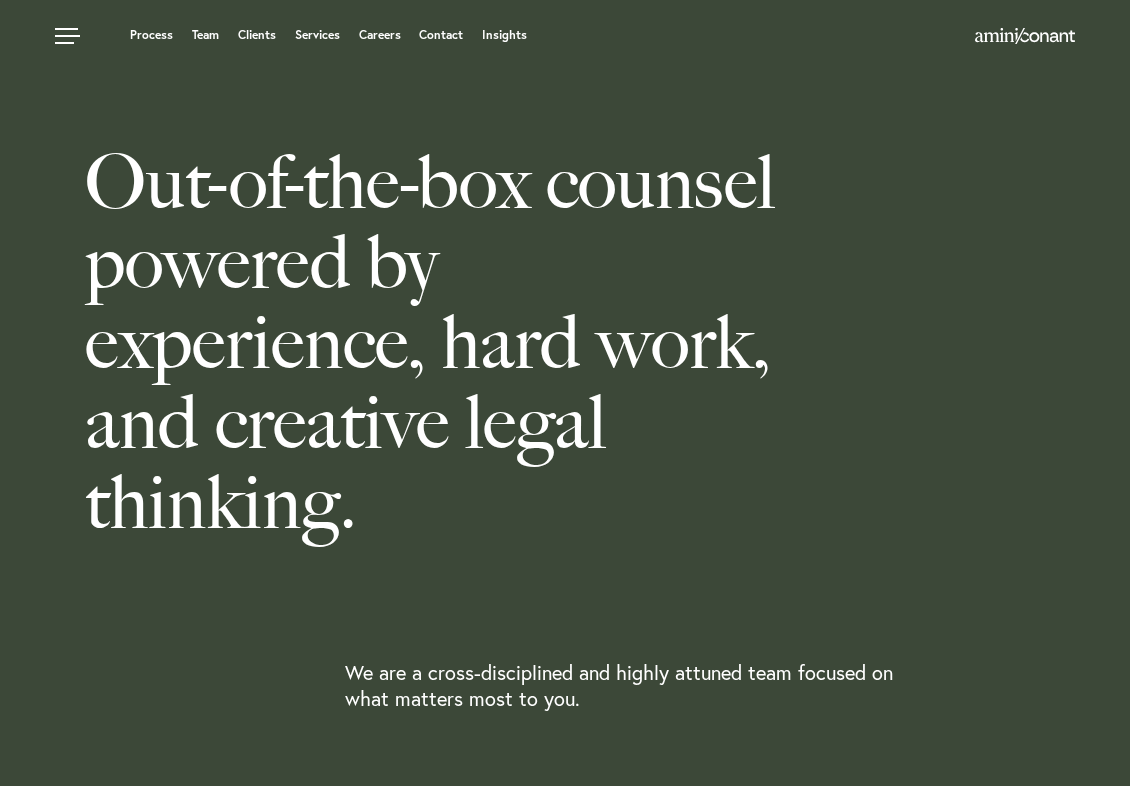 scroll, scrollTop: 0, scrollLeft: 0, axis: both 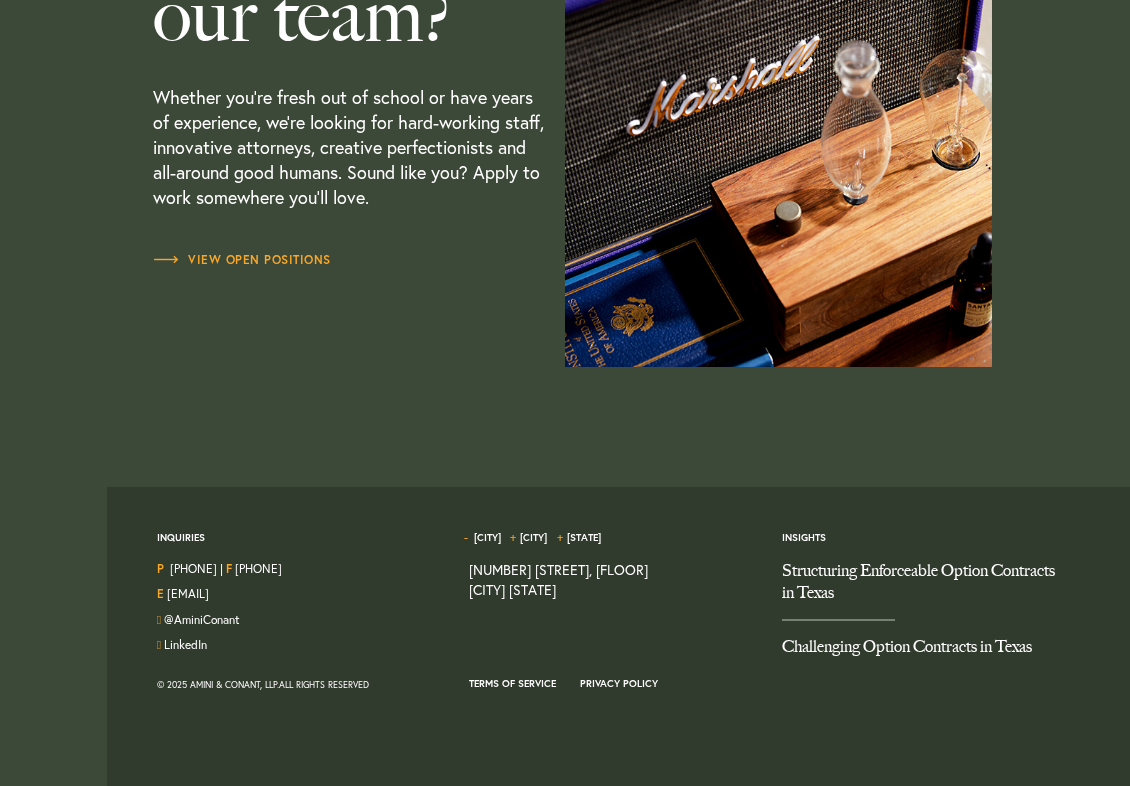 drag, startPoint x: 297, startPoint y: 601, endPoint x: 146, endPoint y: 563, distance: 155.70805 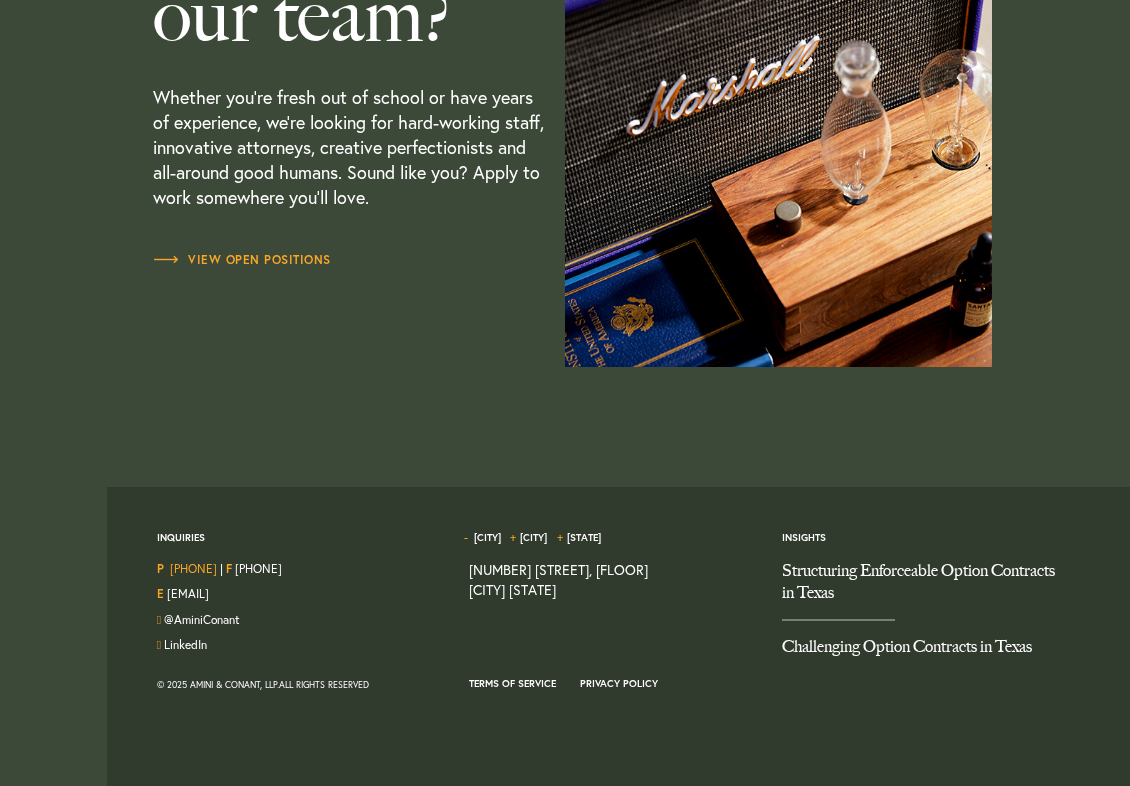drag, startPoint x: 610, startPoint y: 595, endPoint x: 181, endPoint y: 569, distance: 429.78717 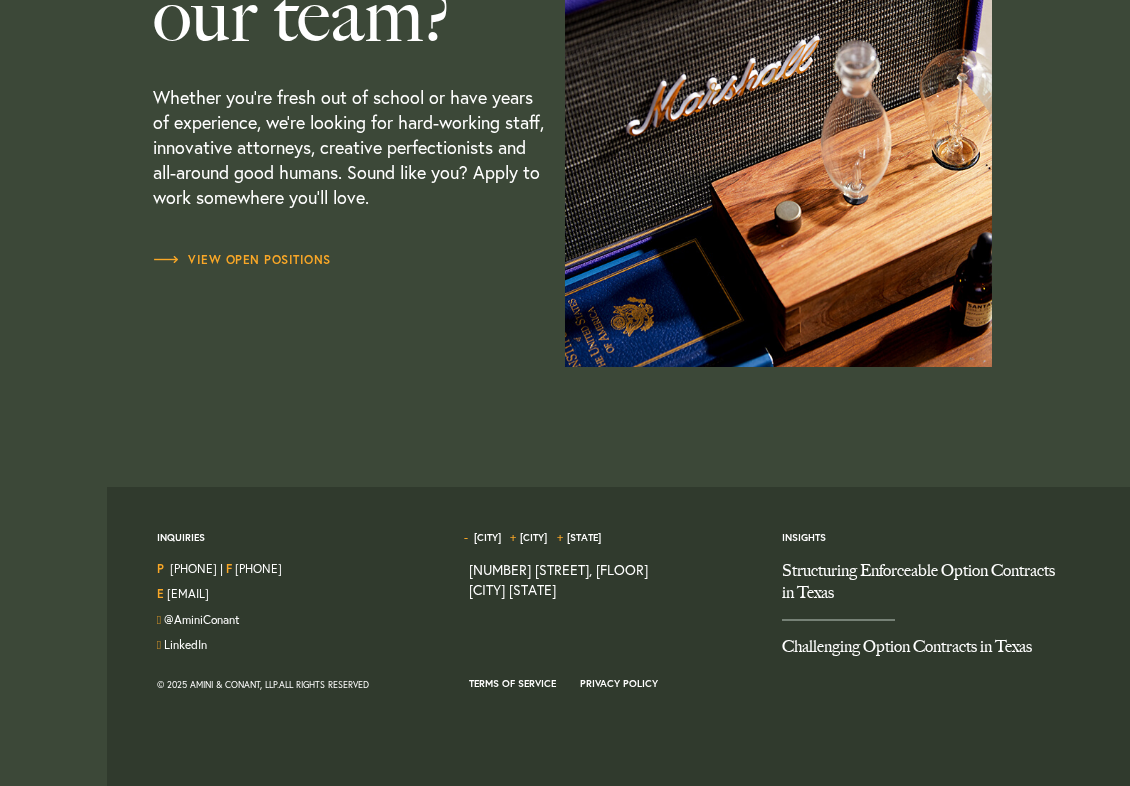 click on "[CITY]
[CITY]
[CITY]
[NUMBER] [STREET], [FLOOR] [CITY] [STATE]
[NUMBER] [STREET] [CITY], [STATE]
[NUMBER] [STREET], [SUITE] [CITY], [STATE]" at bounding box center [610, 600] 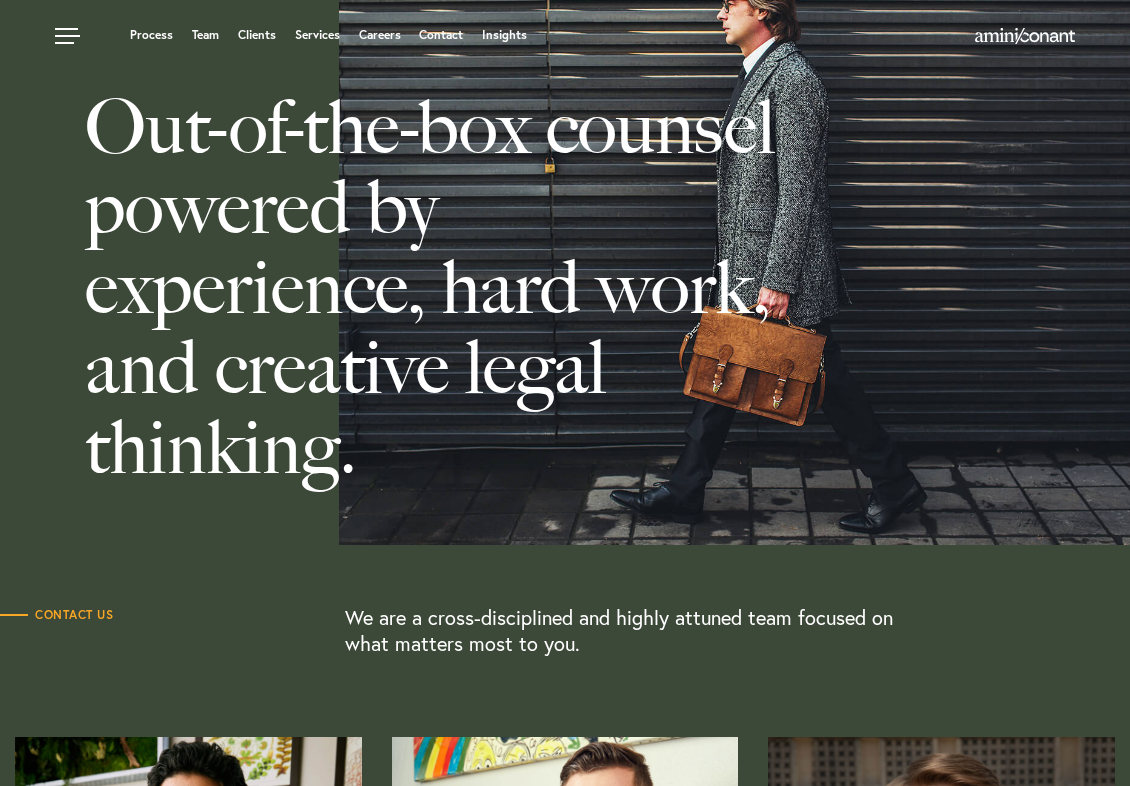 scroll, scrollTop: 60, scrollLeft: 0, axis: vertical 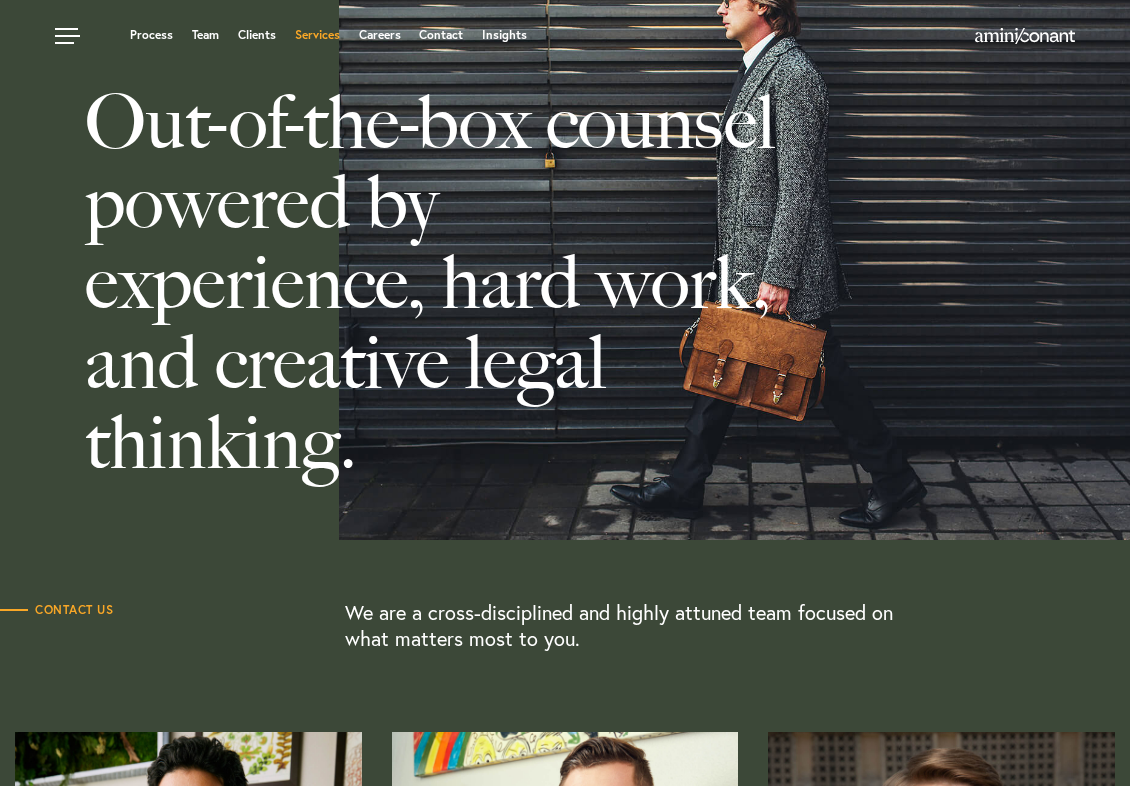 click on "Services" at bounding box center [317, 35] 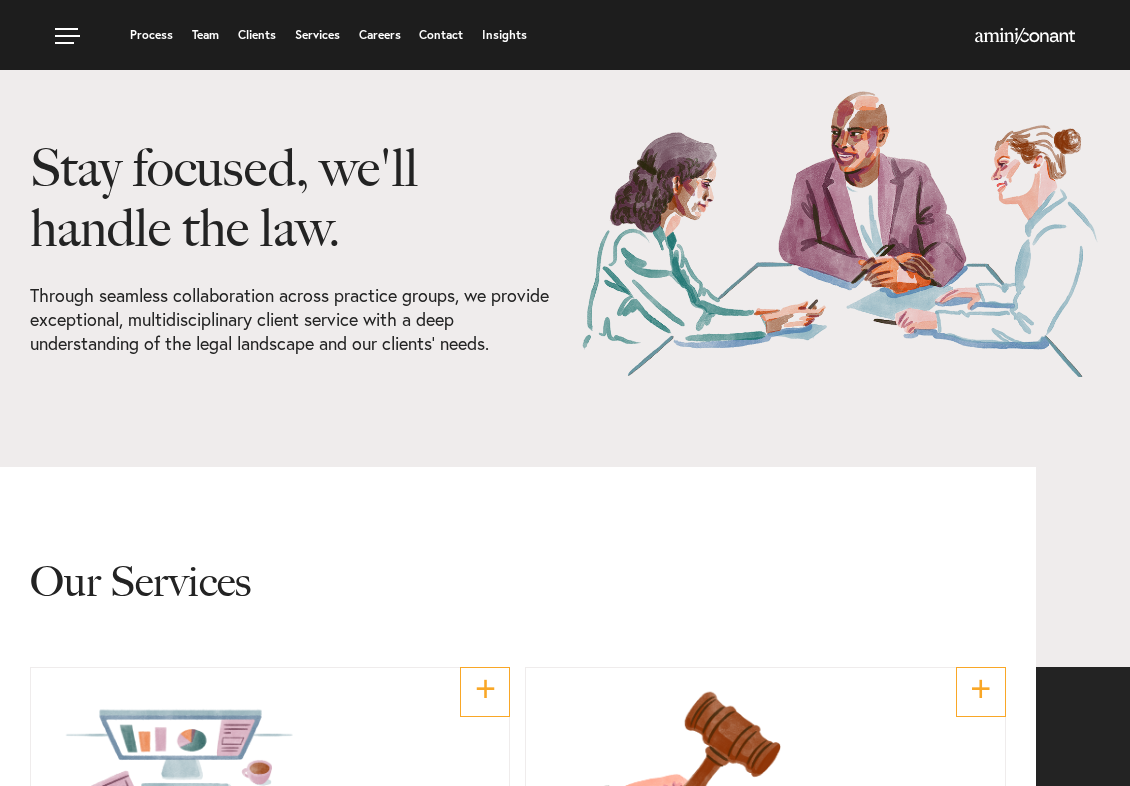 scroll, scrollTop: 0, scrollLeft: 0, axis: both 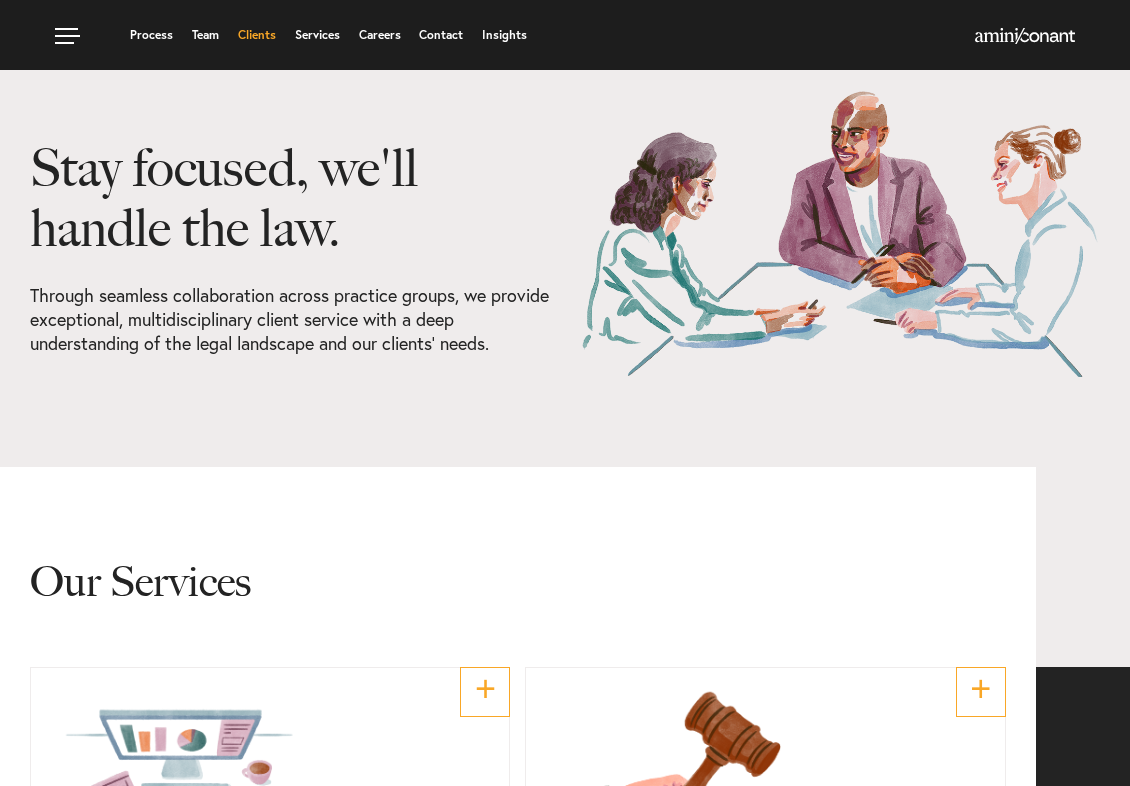 click on "Clients" at bounding box center [257, 35] 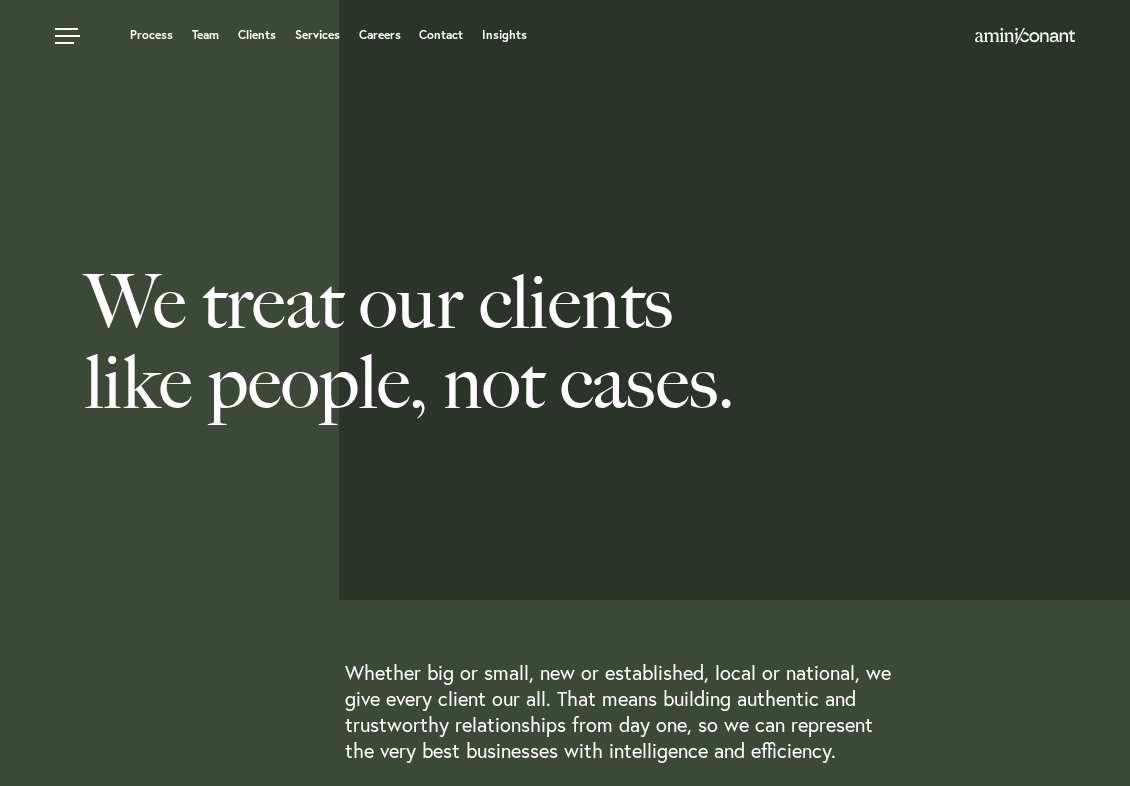 scroll, scrollTop: 0, scrollLeft: 0, axis: both 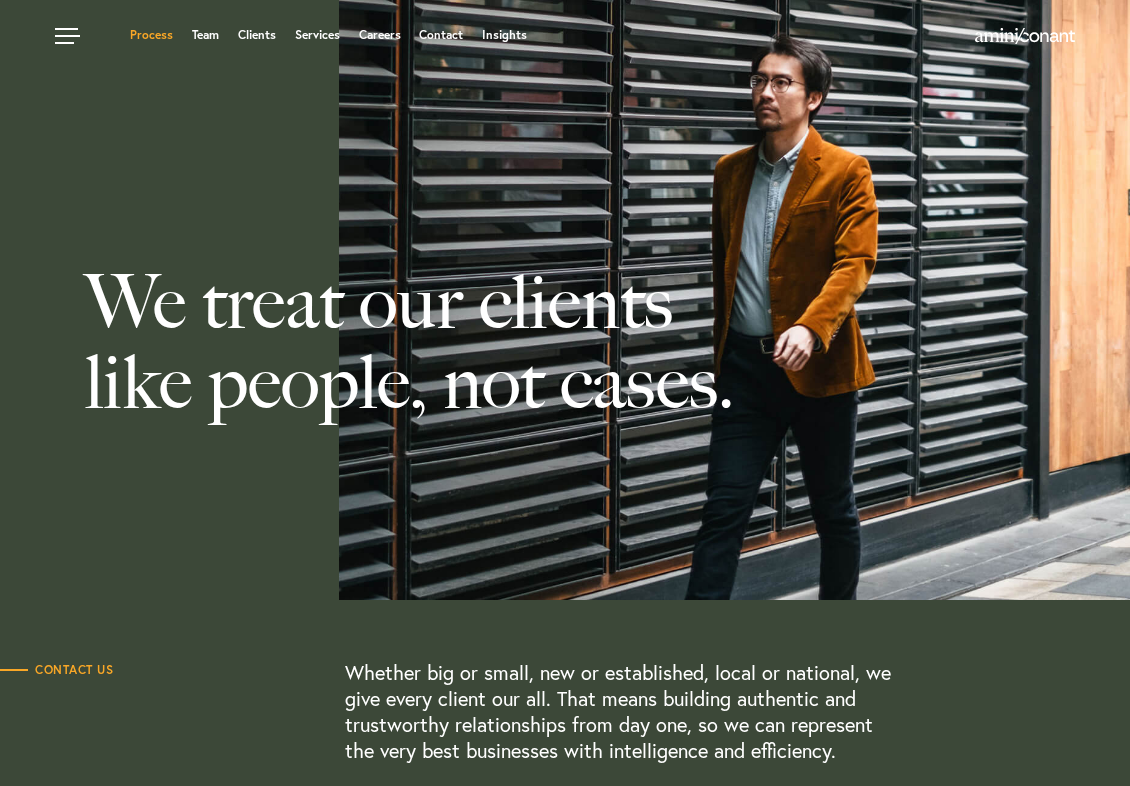 click on "Process" at bounding box center [151, 35] 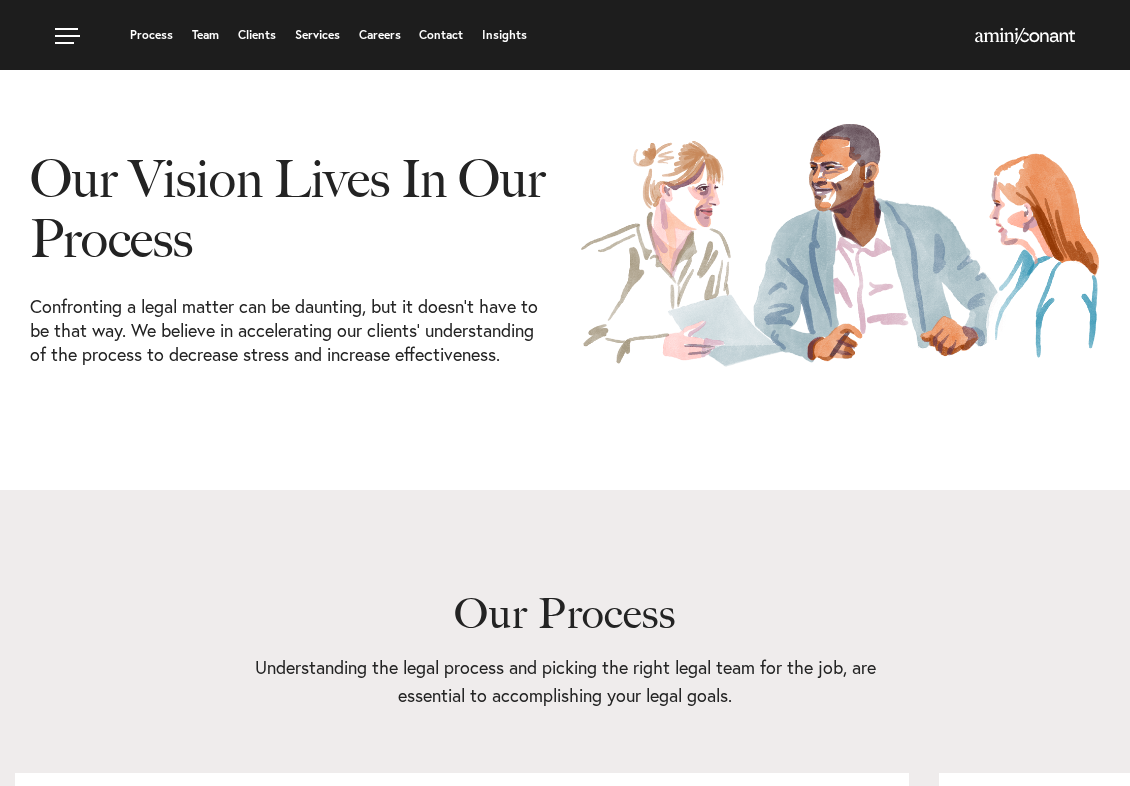 scroll, scrollTop: 0, scrollLeft: 0, axis: both 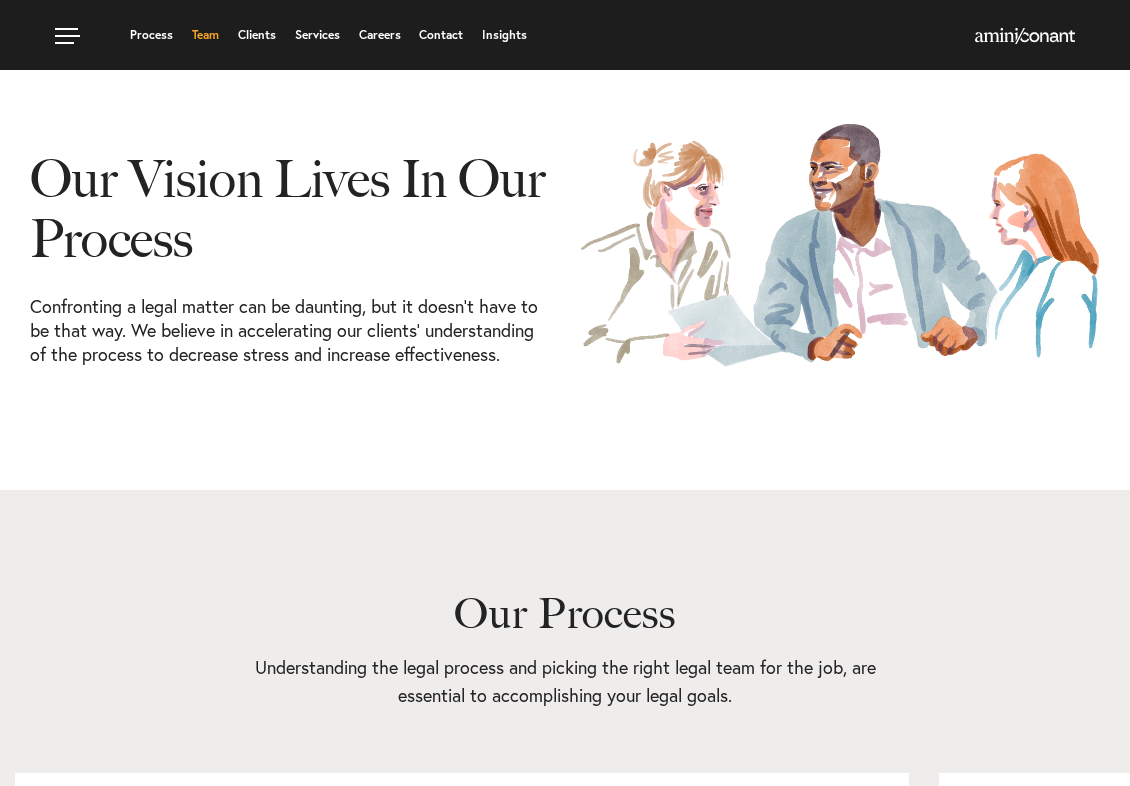 click on "Team" at bounding box center [205, 35] 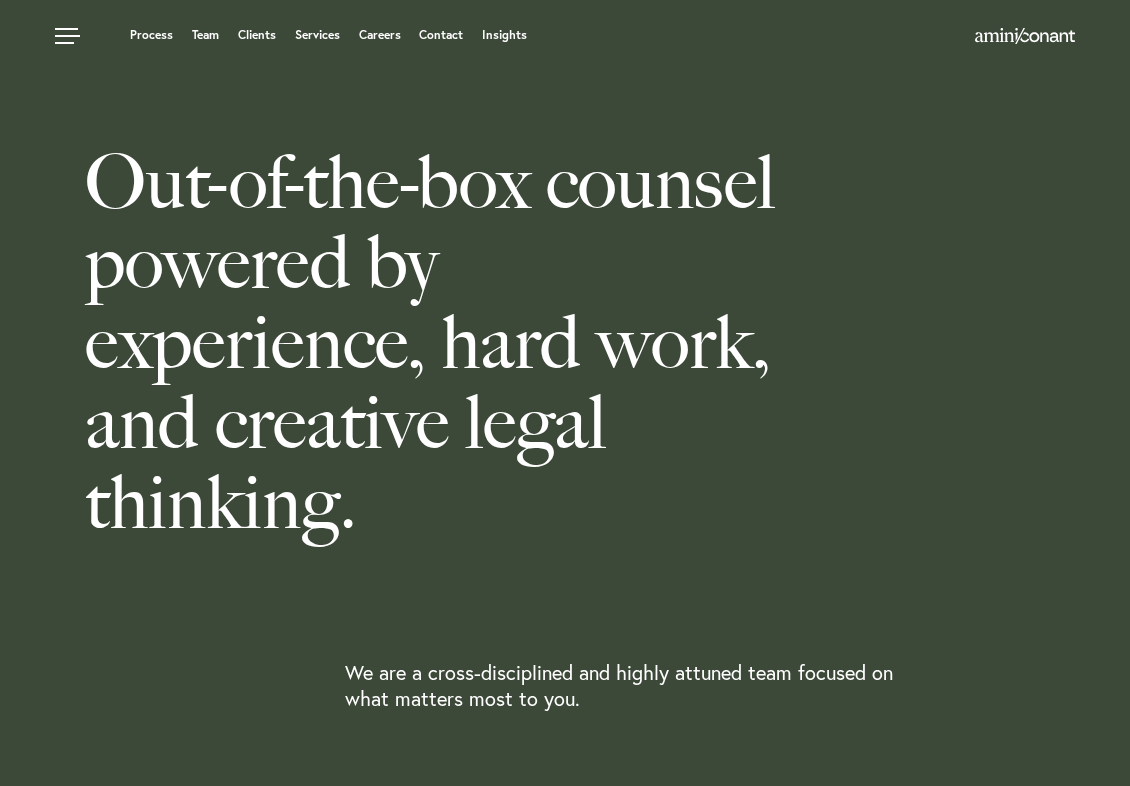 scroll, scrollTop: 0, scrollLeft: 0, axis: both 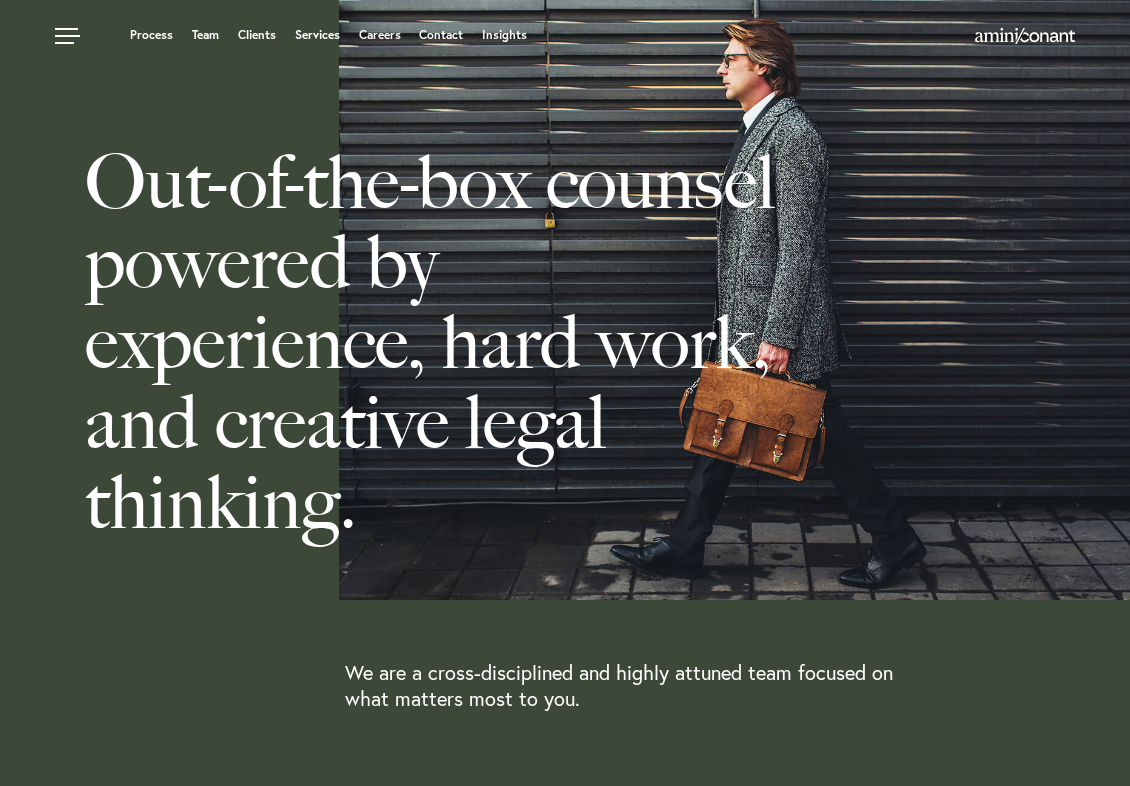 click on "Team" at bounding box center (205, 35) 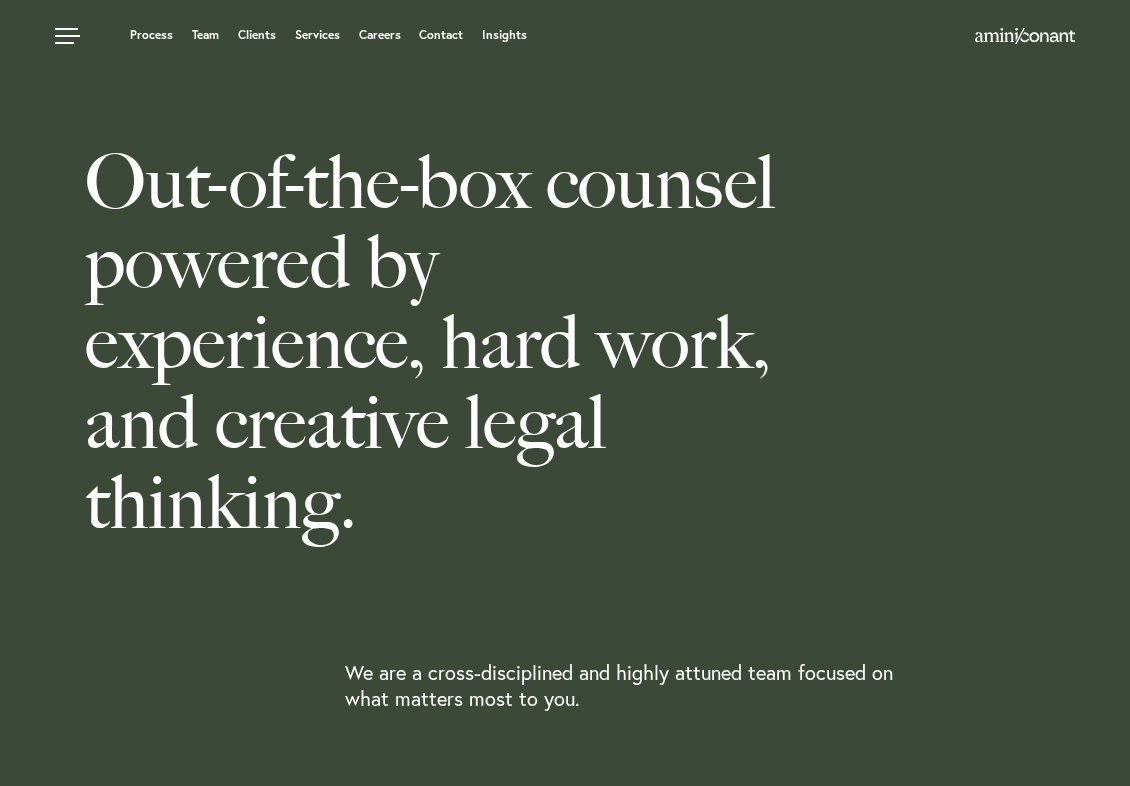 scroll, scrollTop: 0, scrollLeft: 0, axis: both 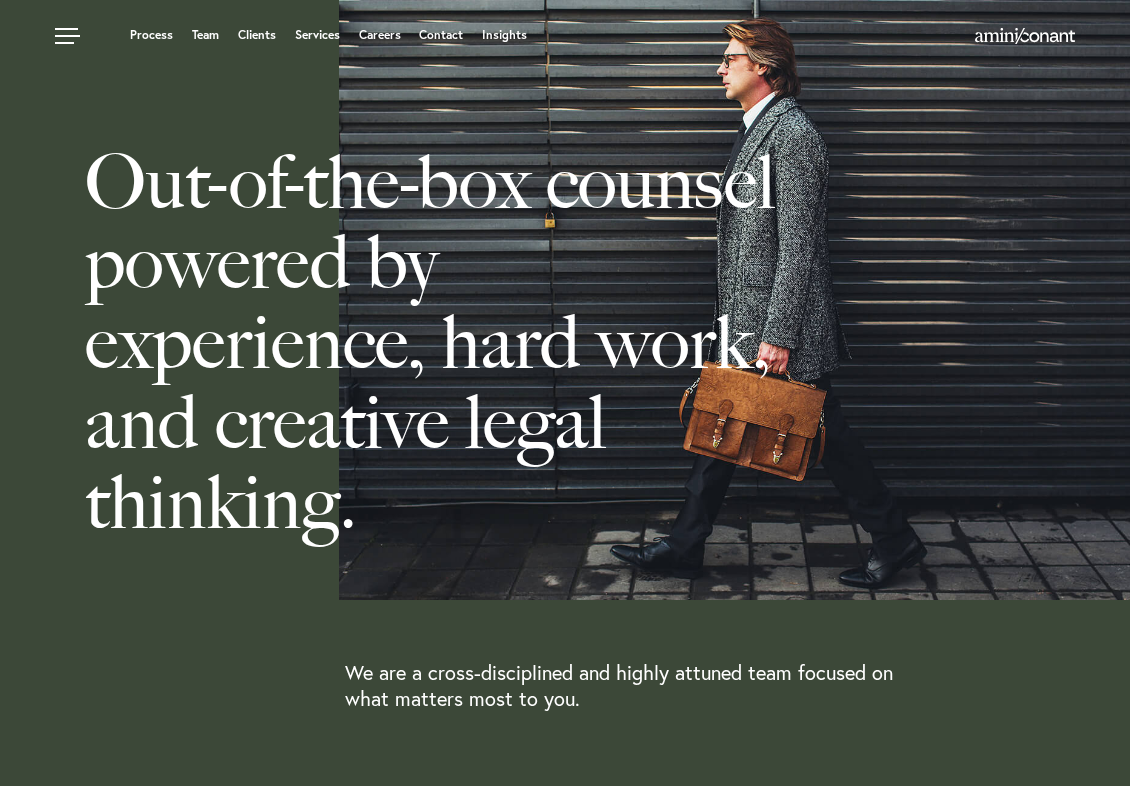 click on "Team" at bounding box center [205, 35] 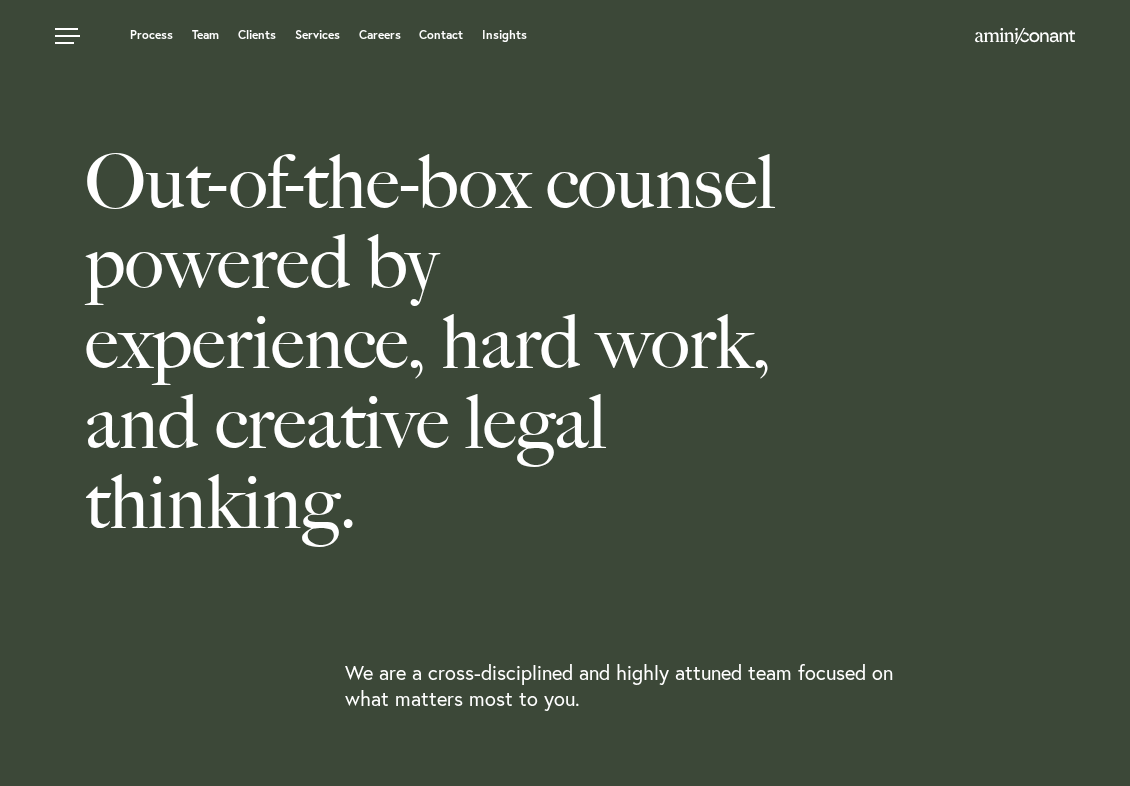 scroll, scrollTop: 0, scrollLeft: 0, axis: both 